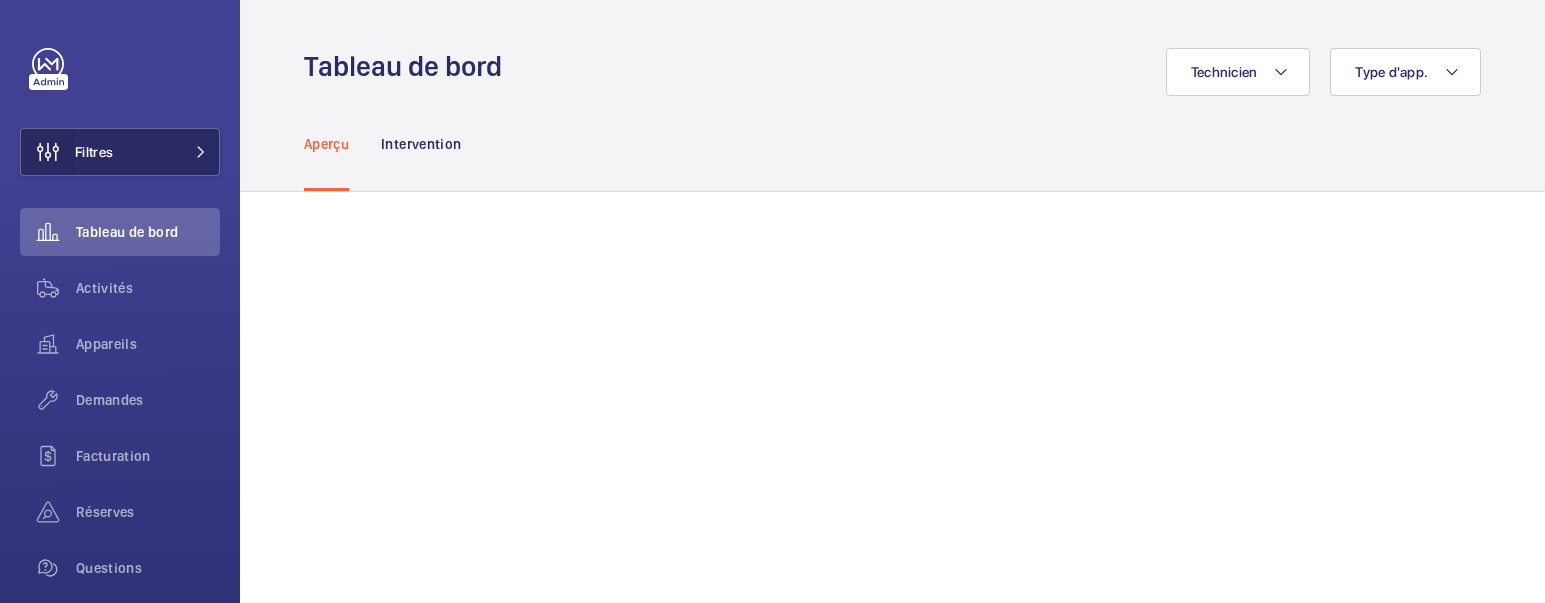 scroll, scrollTop: 0, scrollLeft: 0, axis: both 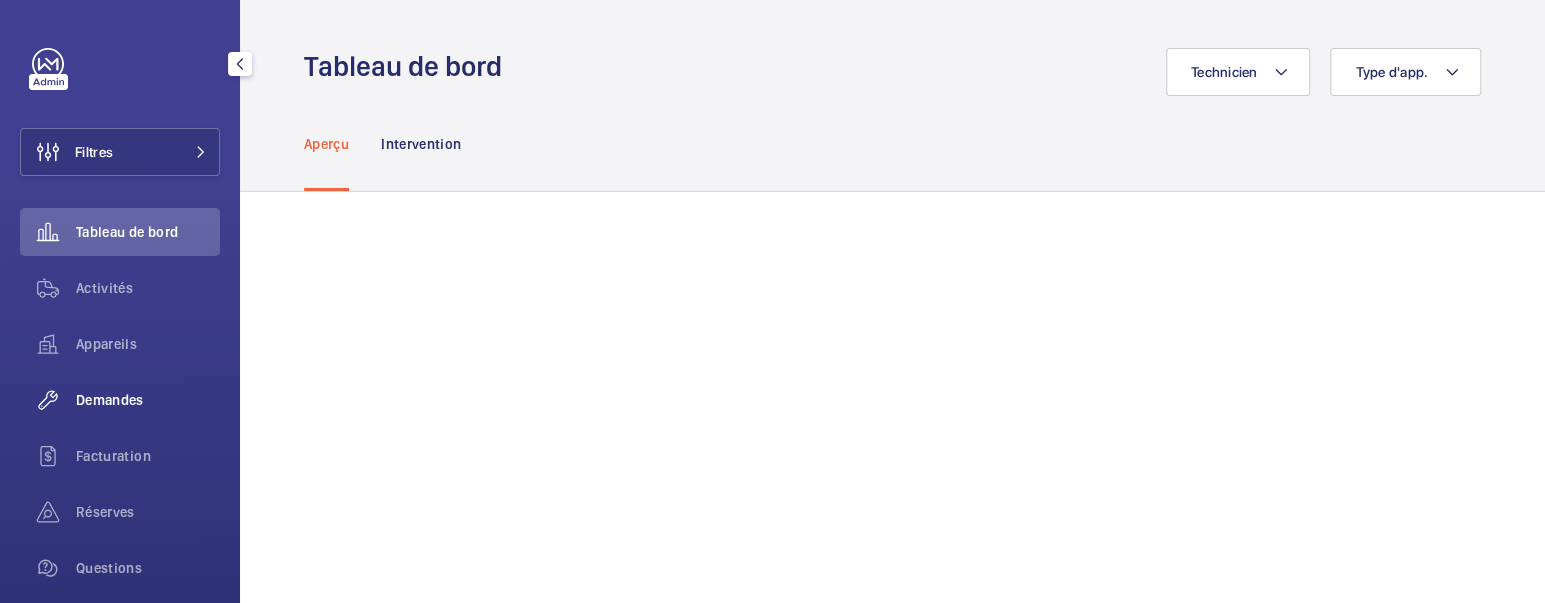 click on "Demandes" 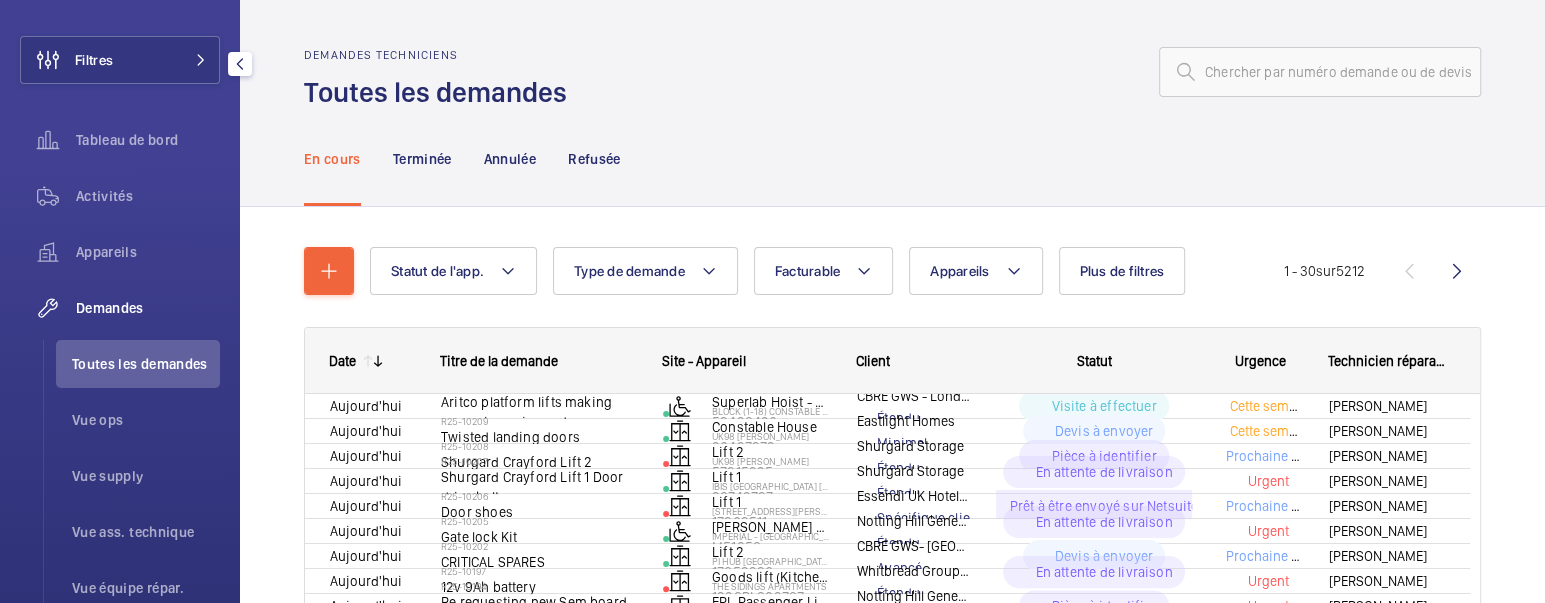 scroll, scrollTop: 333, scrollLeft: 0, axis: vertical 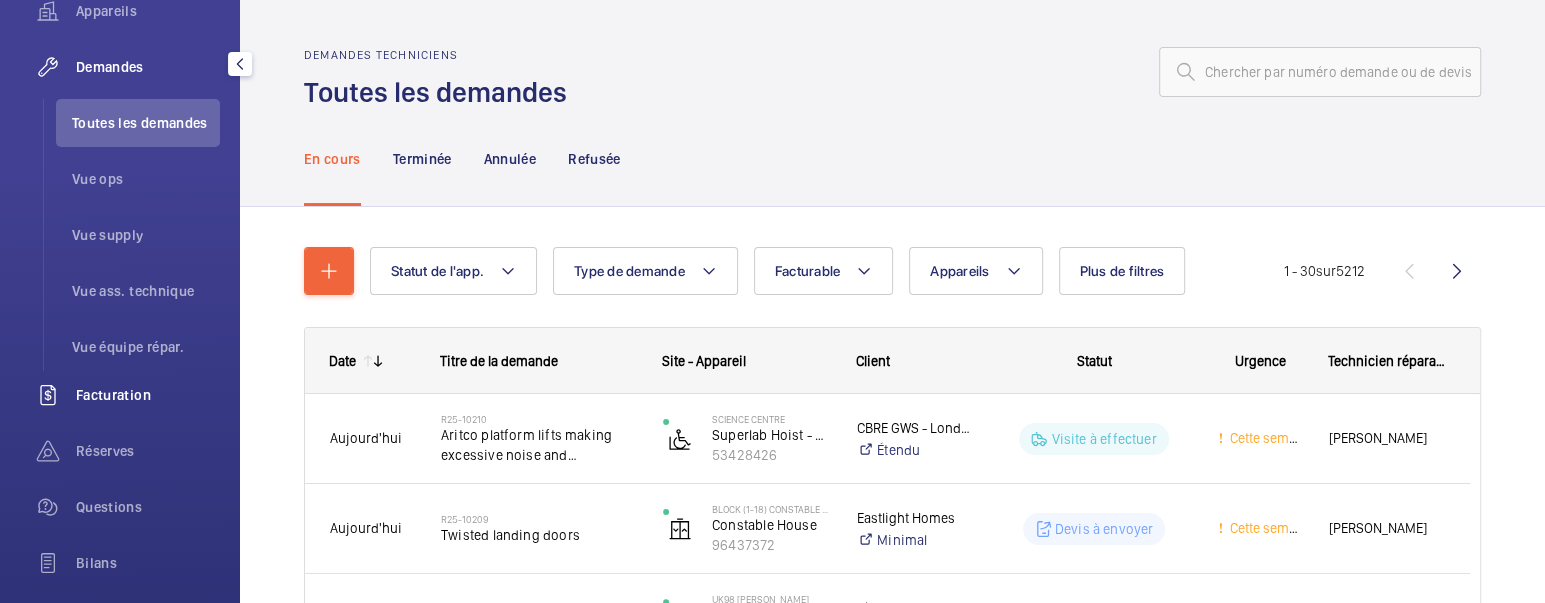 click on "Facturation" 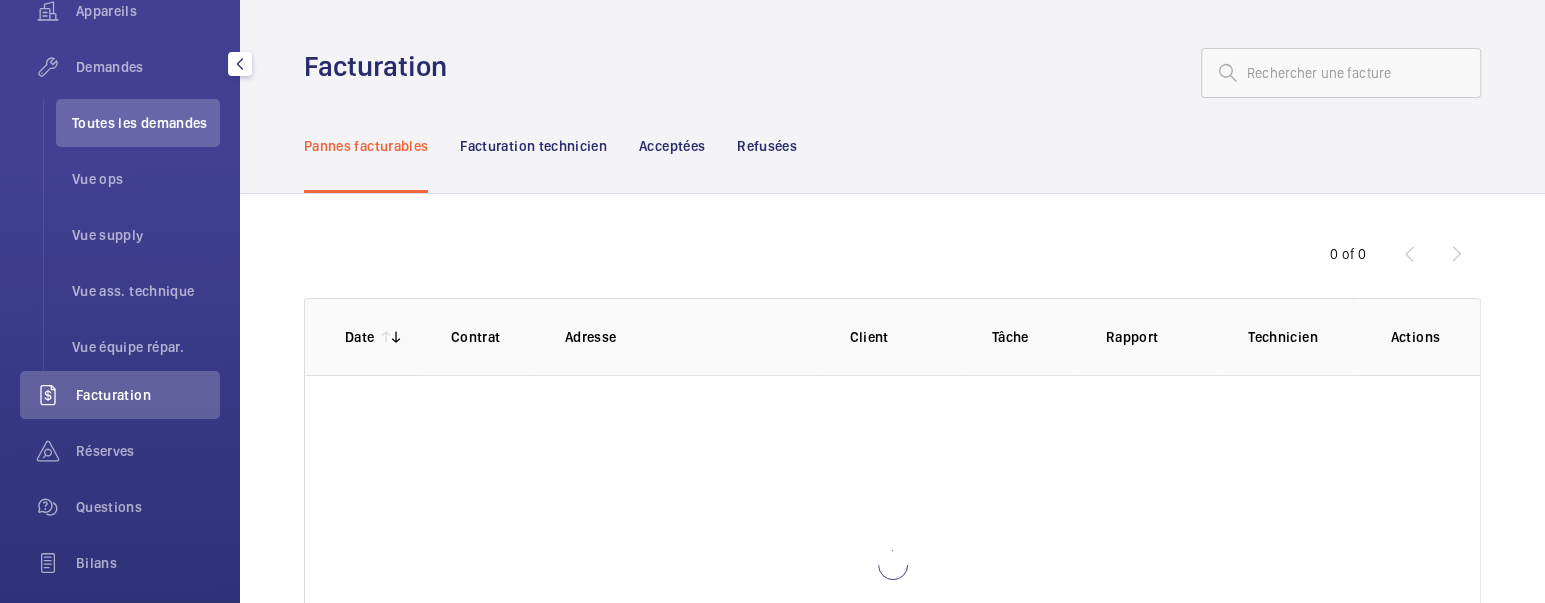 scroll, scrollTop: 253, scrollLeft: 0, axis: vertical 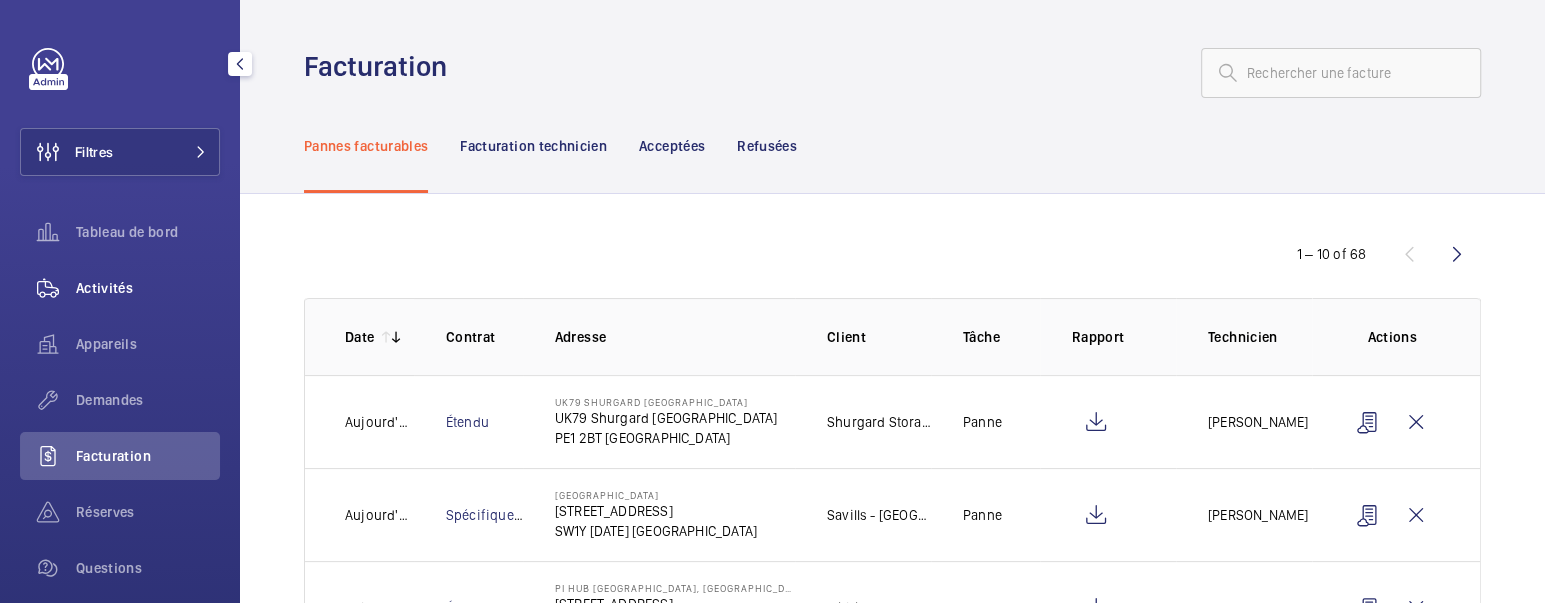 click on "Activités" 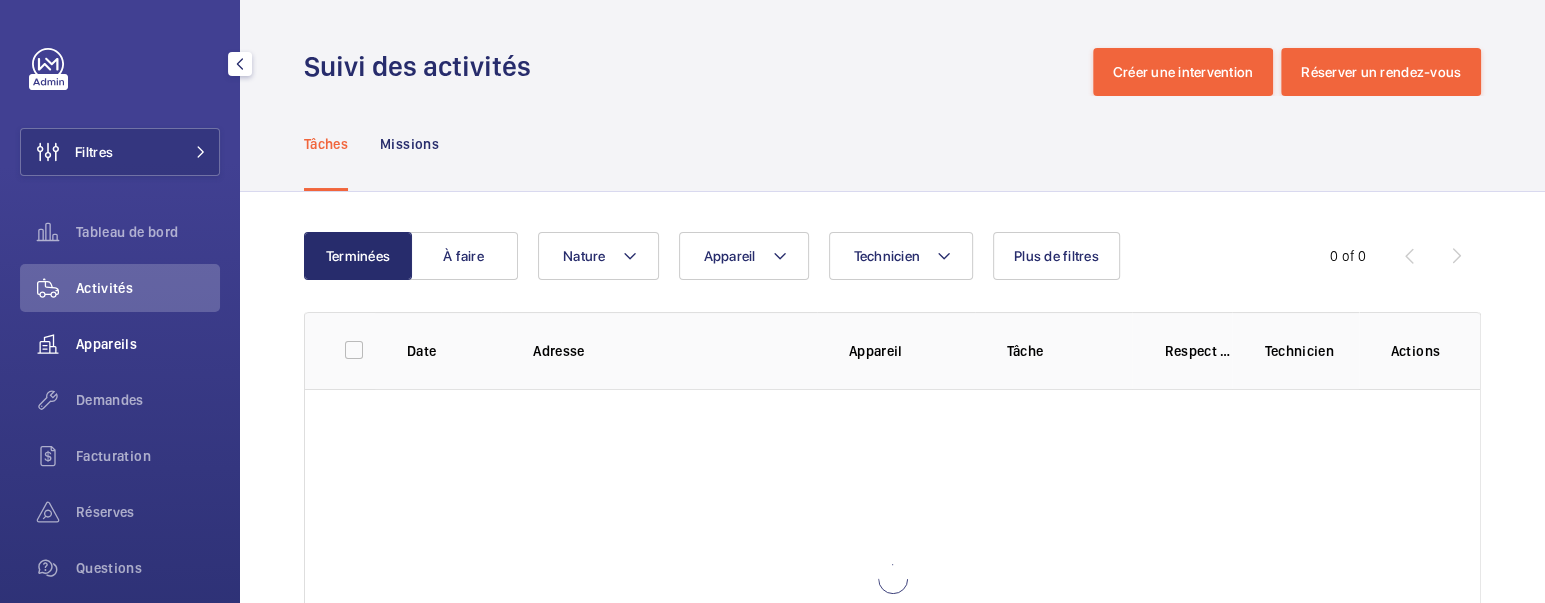 click on "Appareils" 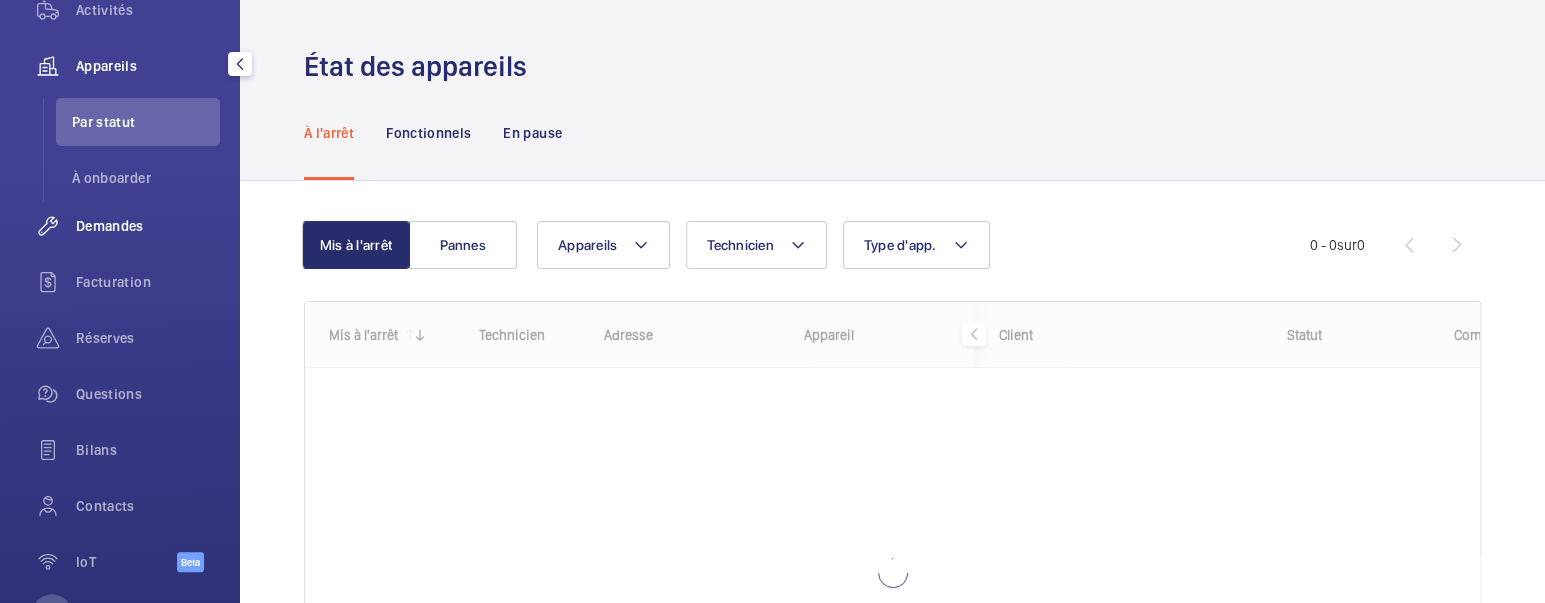 scroll, scrollTop: 357, scrollLeft: 0, axis: vertical 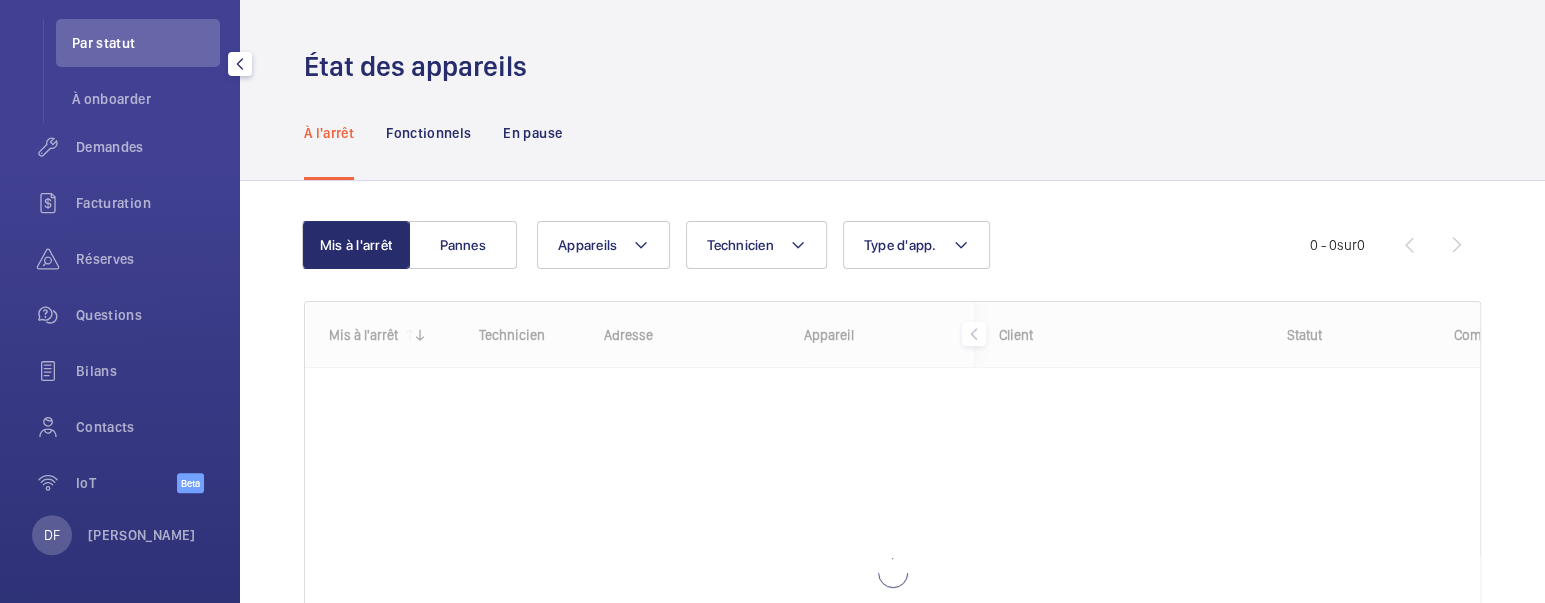 click on "Réserves" 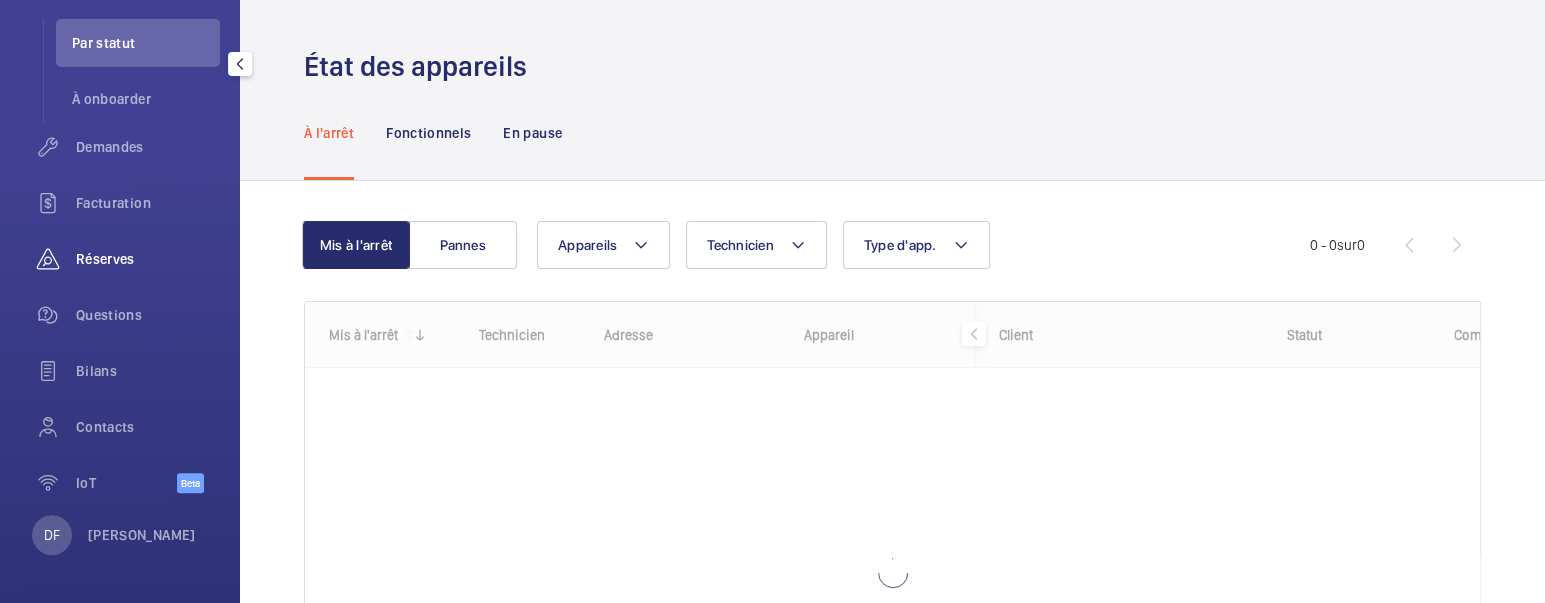 click on "Réserves" 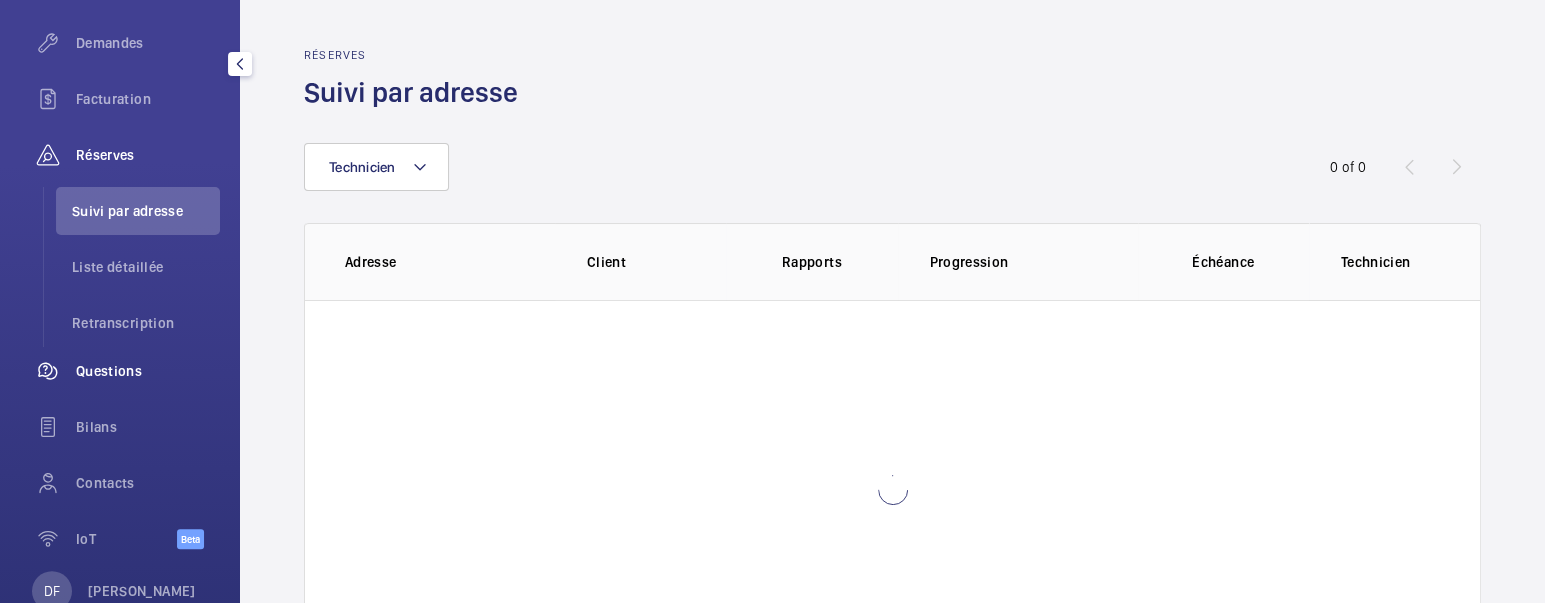 click on "Questions" 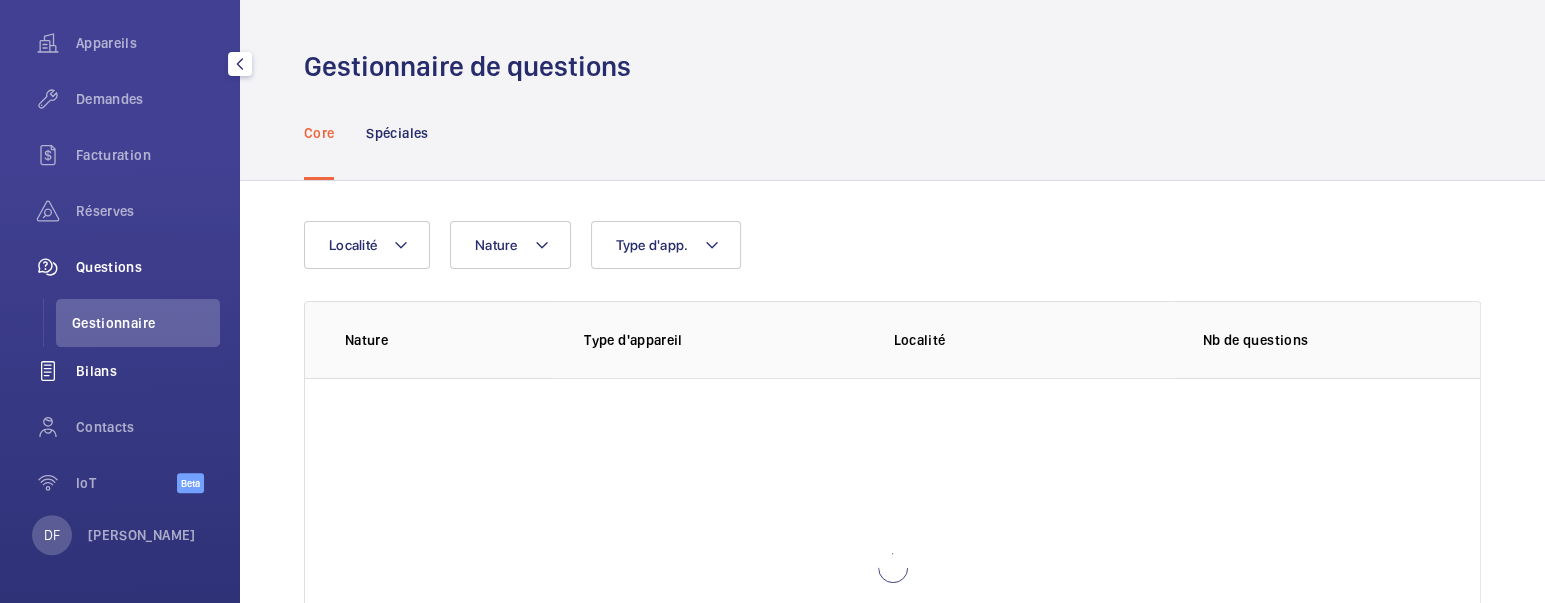 click on "Bilans" 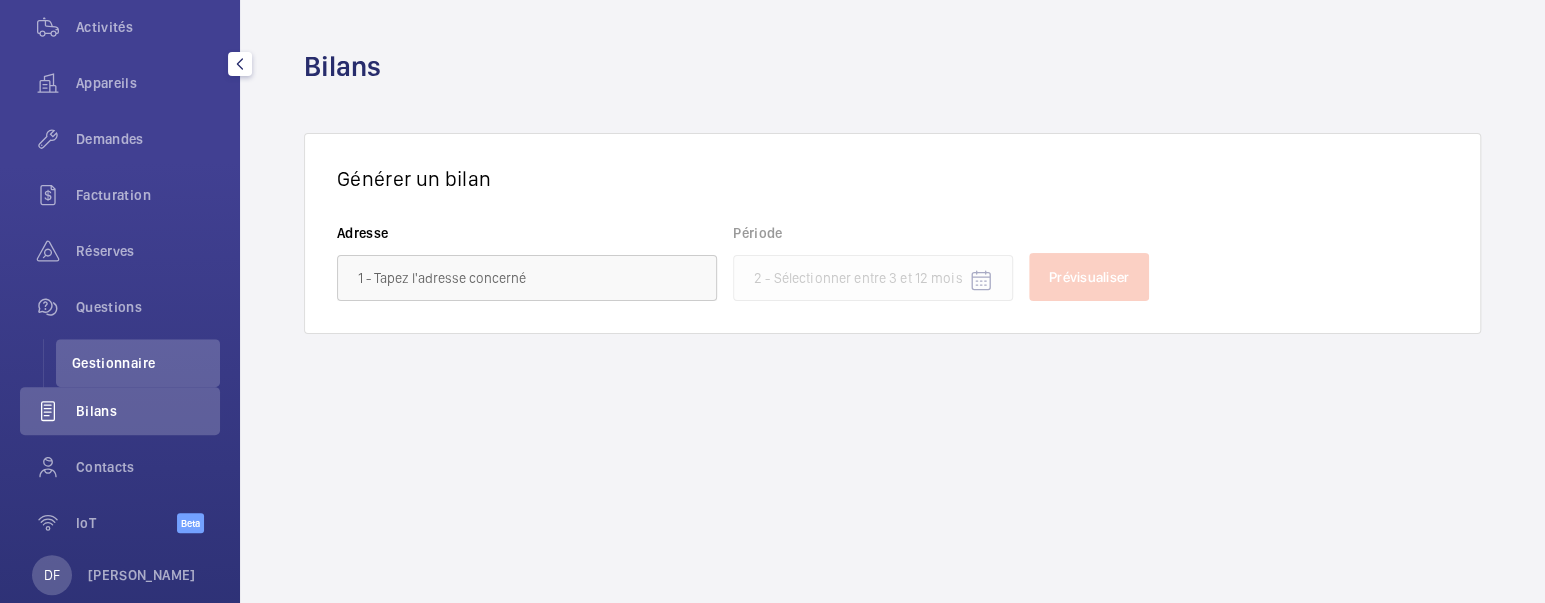 scroll, scrollTop: 253, scrollLeft: 0, axis: vertical 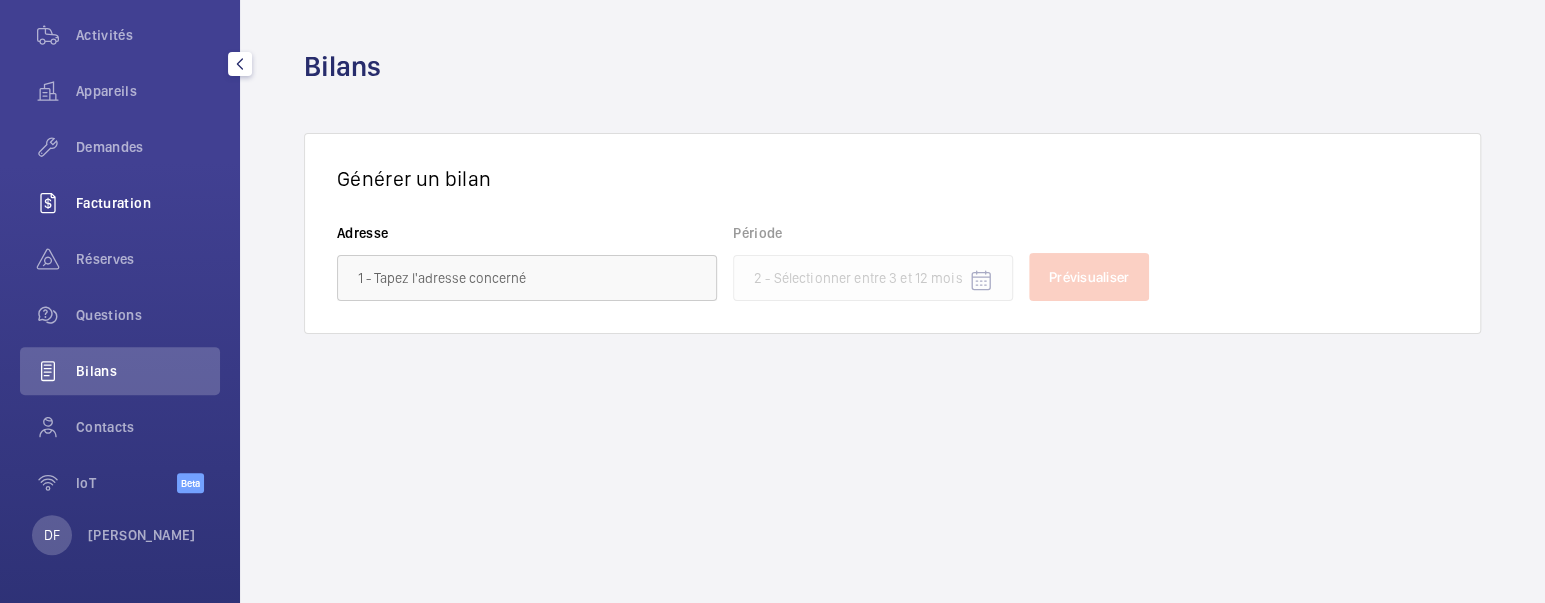 click on "Facturation" 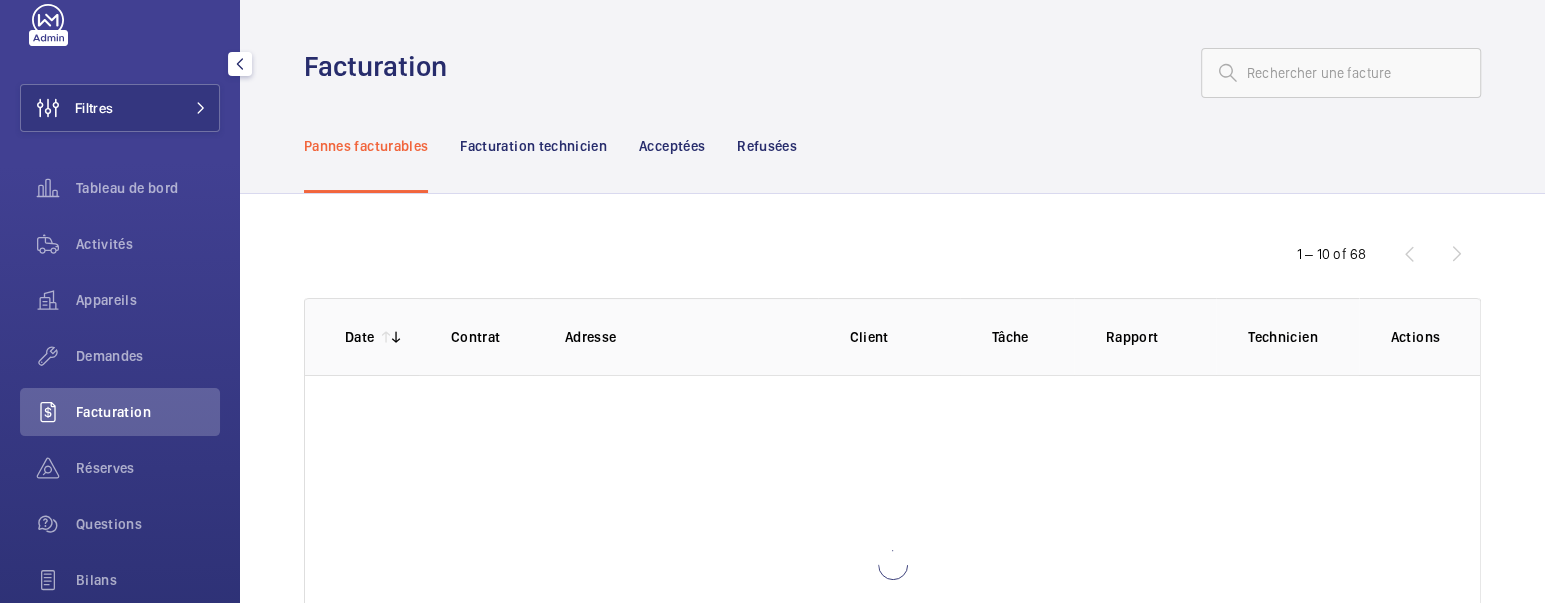 scroll, scrollTop: 0, scrollLeft: 0, axis: both 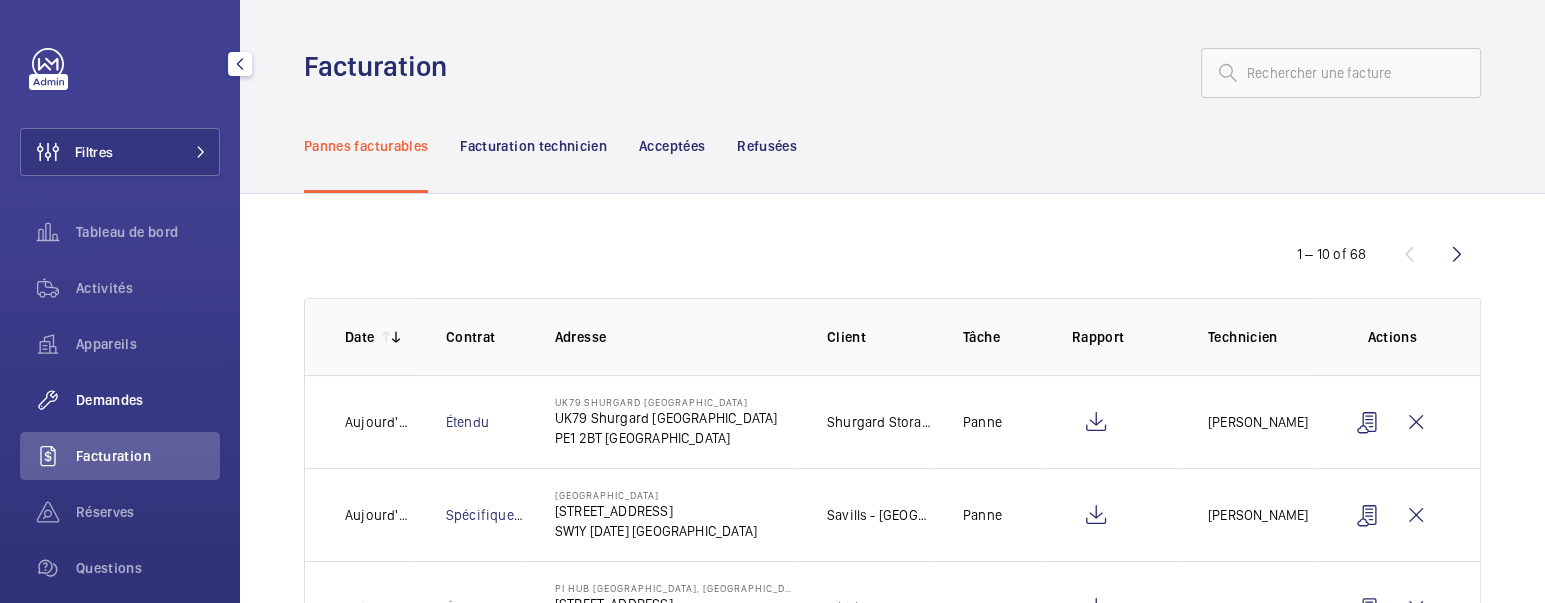 click on "Demandes" 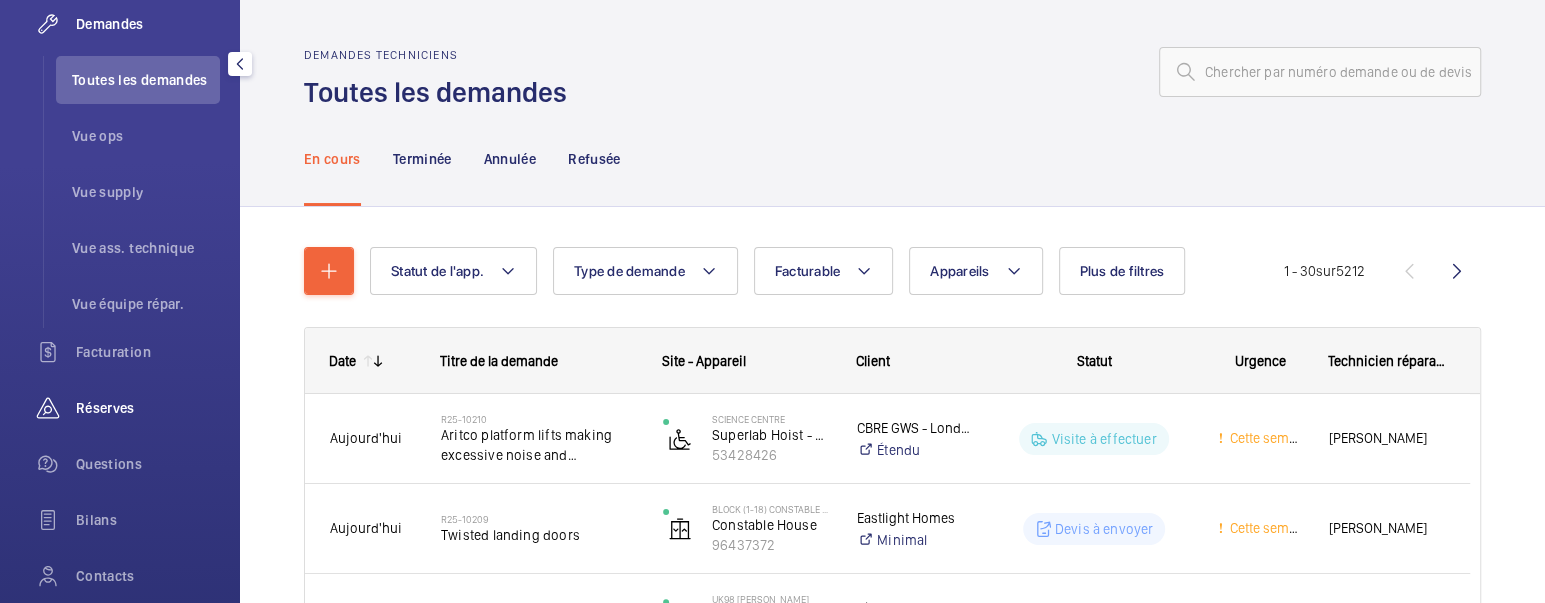 scroll, scrollTop: 400, scrollLeft: 0, axis: vertical 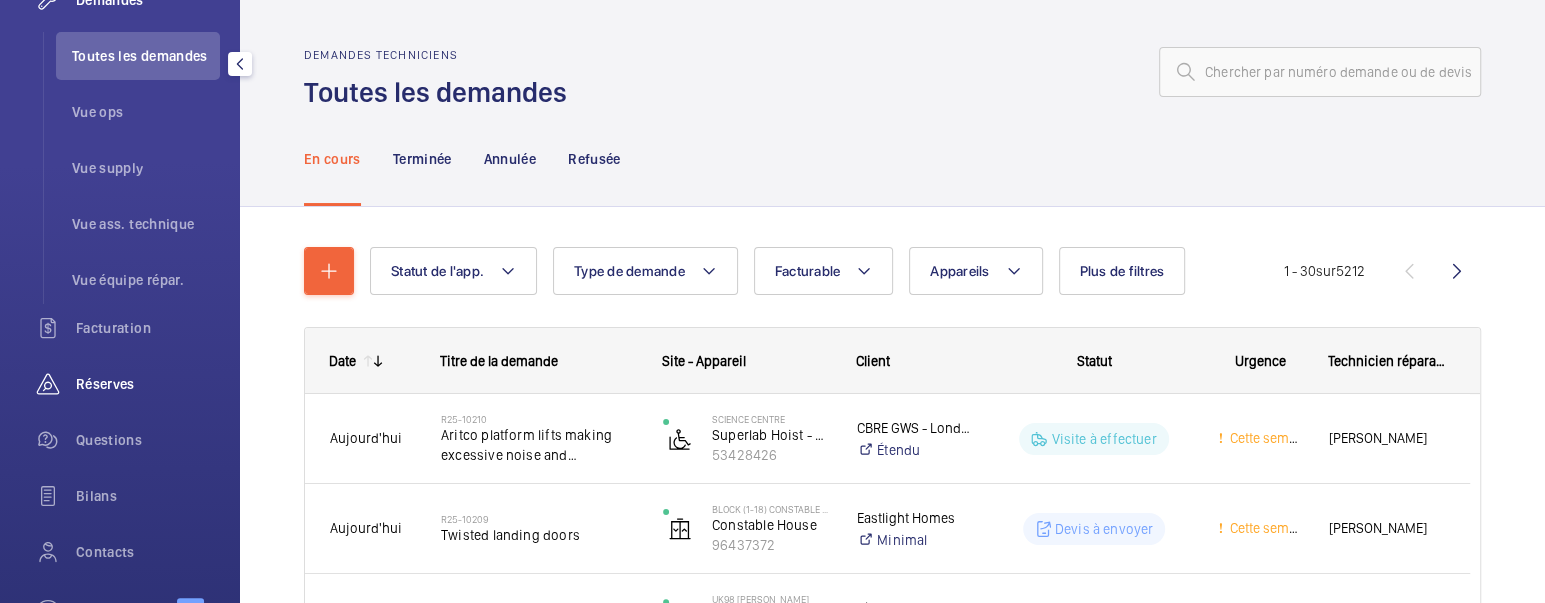 click on "Réserves" 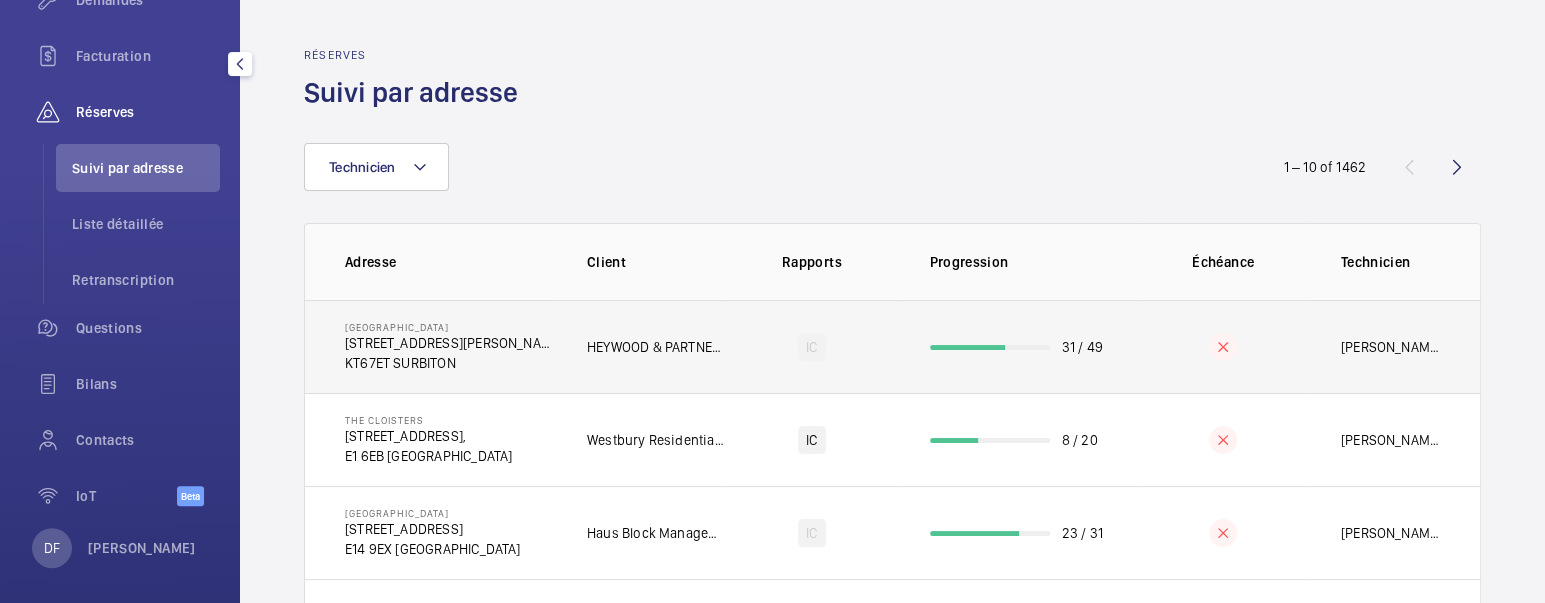 click on "KT67ET SURBITON" 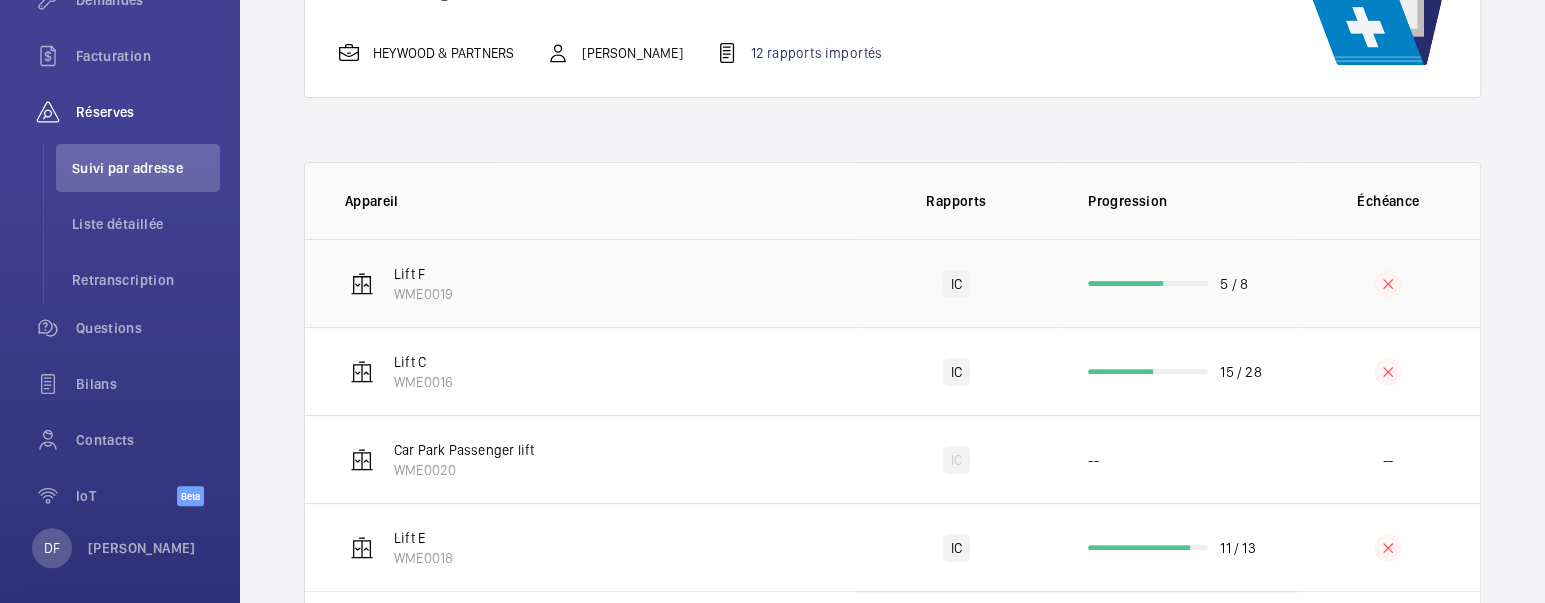 scroll, scrollTop: 266, scrollLeft: 0, axis: vertical 